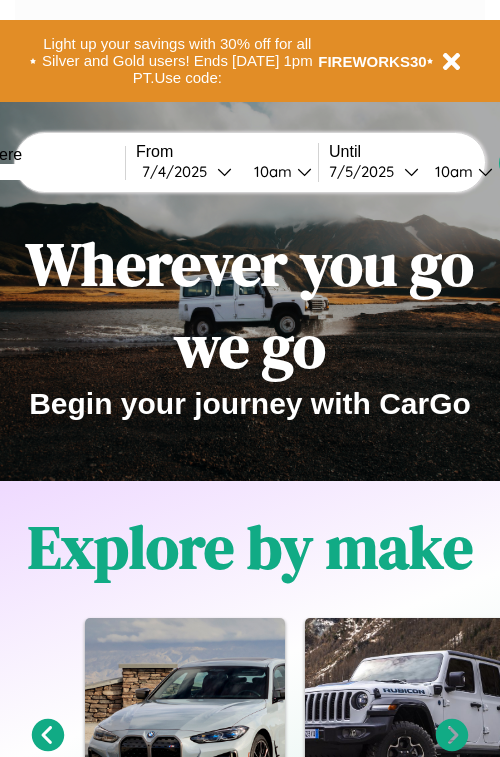 scroll, scrollTop: 0, scrollLeft: 0, axis: both 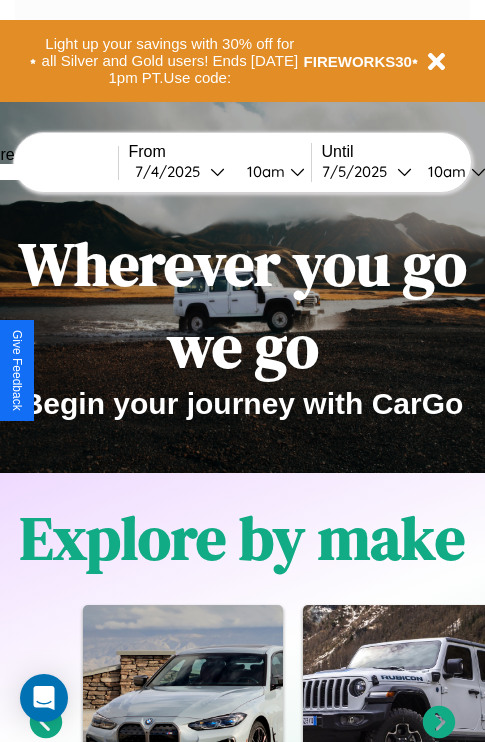 click at bounding box center (43, 172) 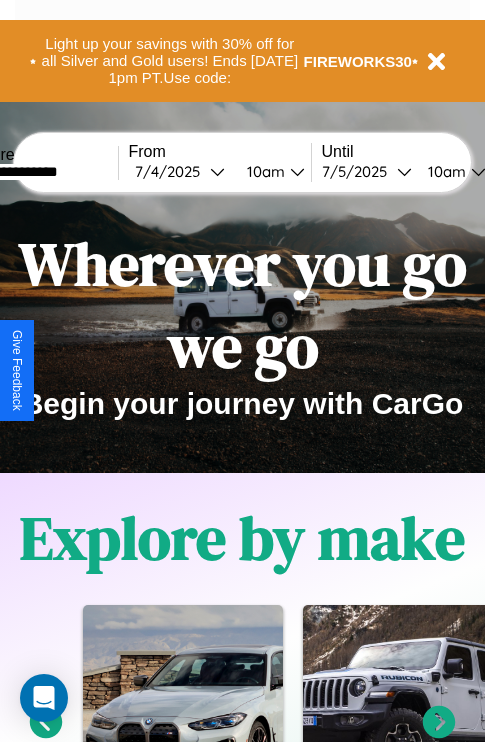 type on "**********" 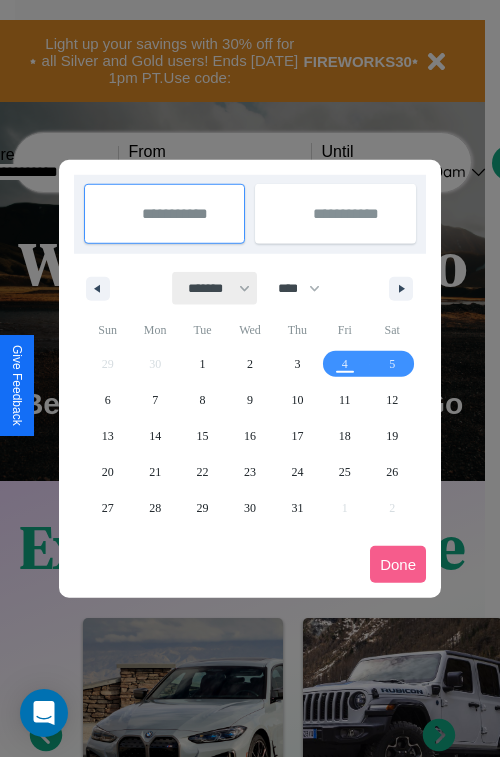 click on "******* ******** ***** ***** *** **** **** ****** ********* ******* ******** ********" at bounding box center (215, 288) 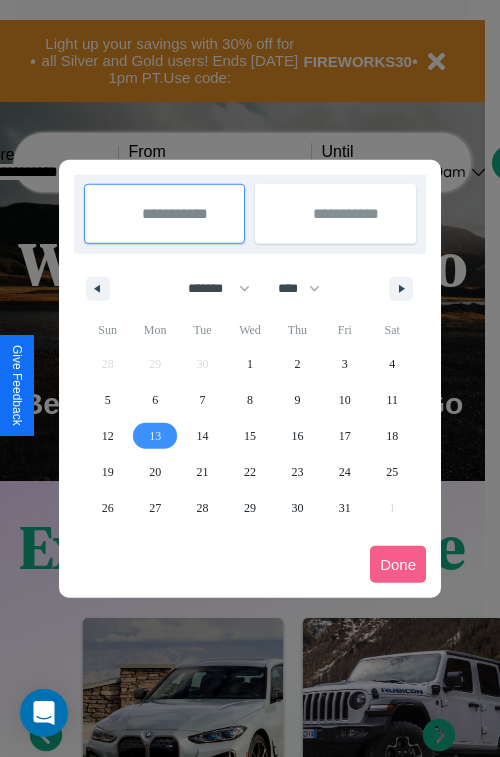 click on "13" at bounding box center (155, 436) 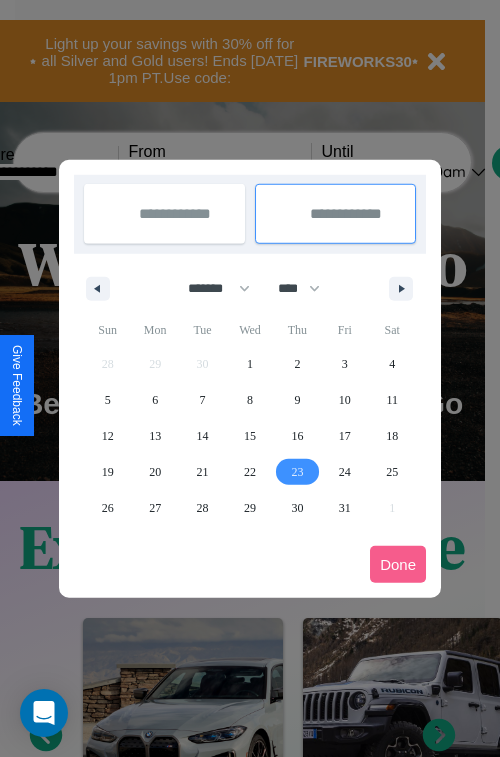 click on "23" at bounding box center [297, 472] 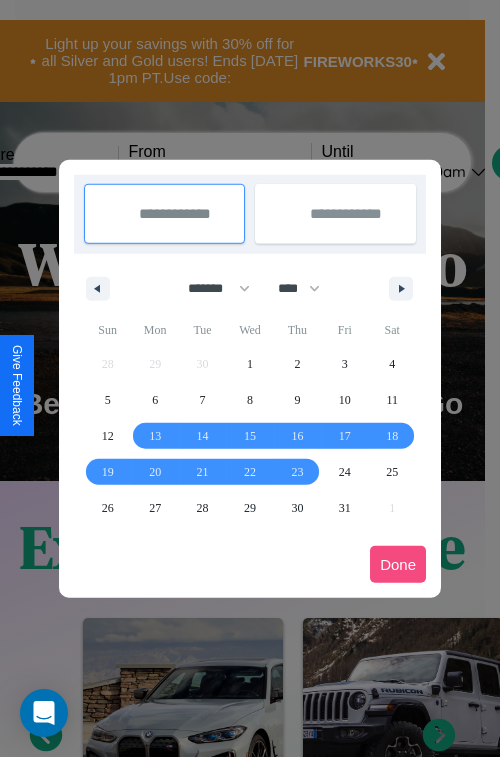click on "Done" at bounding box center [398, 564] 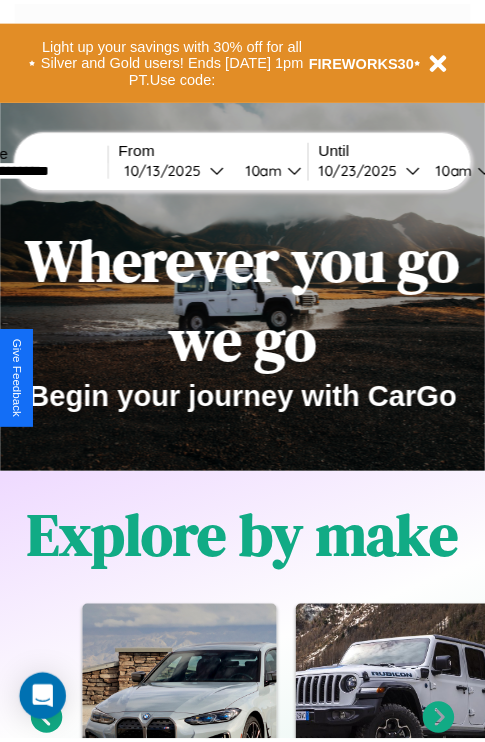 scroll, scrollTop: 0, scrollLeft: 82, axis: horizontal 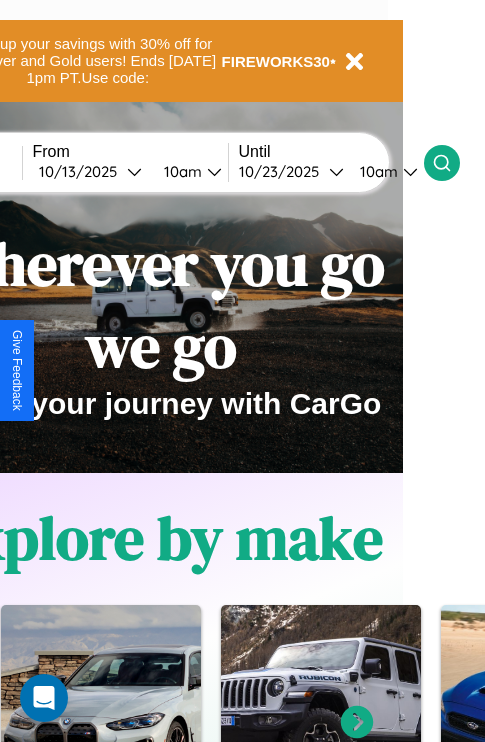 click 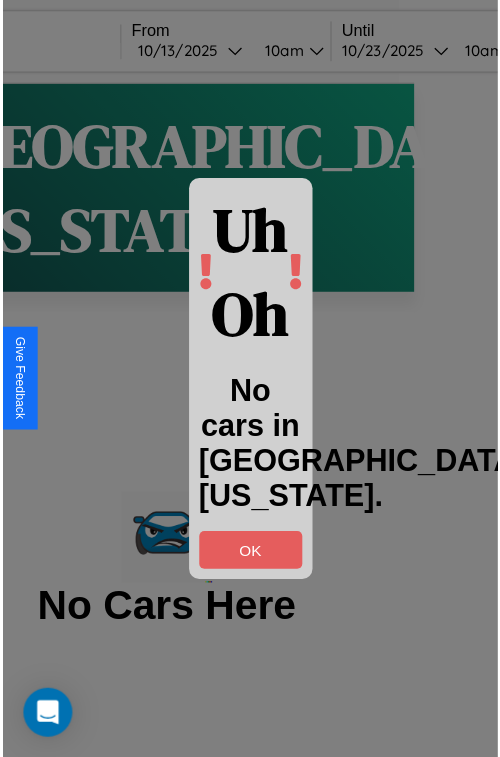 scroll, scrollTop: 0, scrollLeft: 0, axis: both 